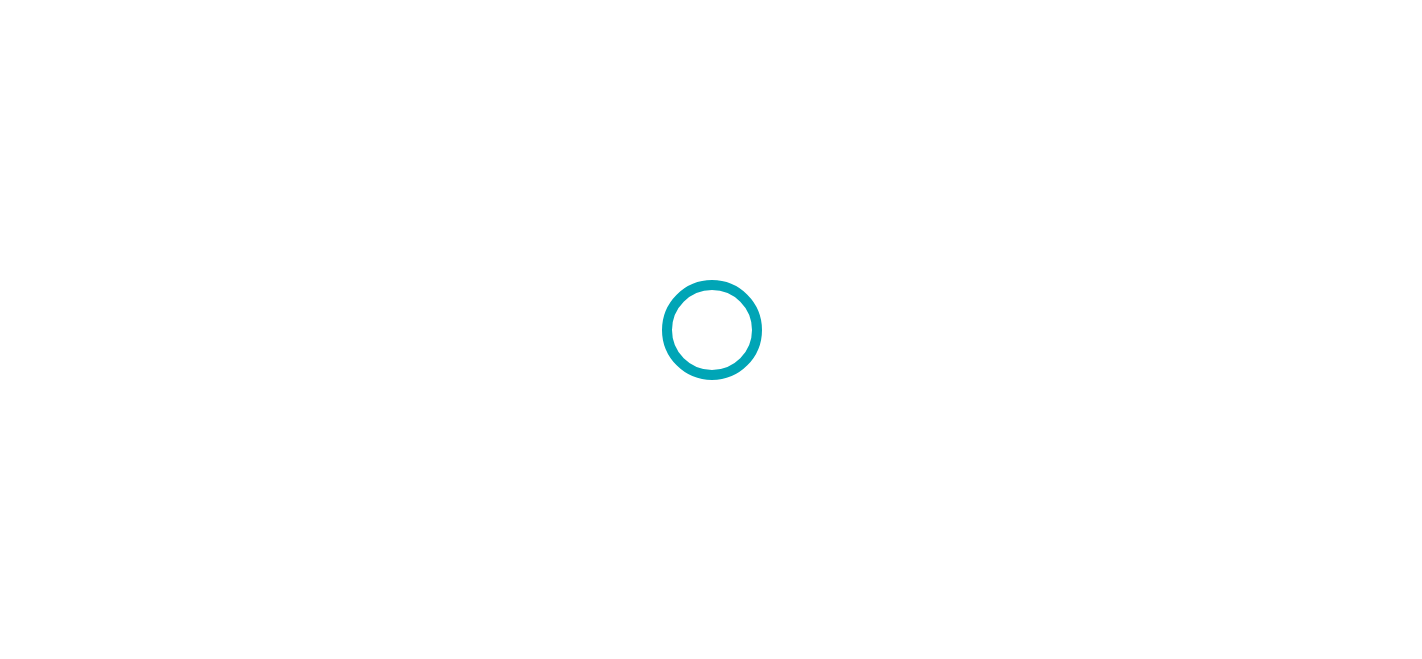 scroll, scrollTop: 0, scrollLeft: 0, axis: both 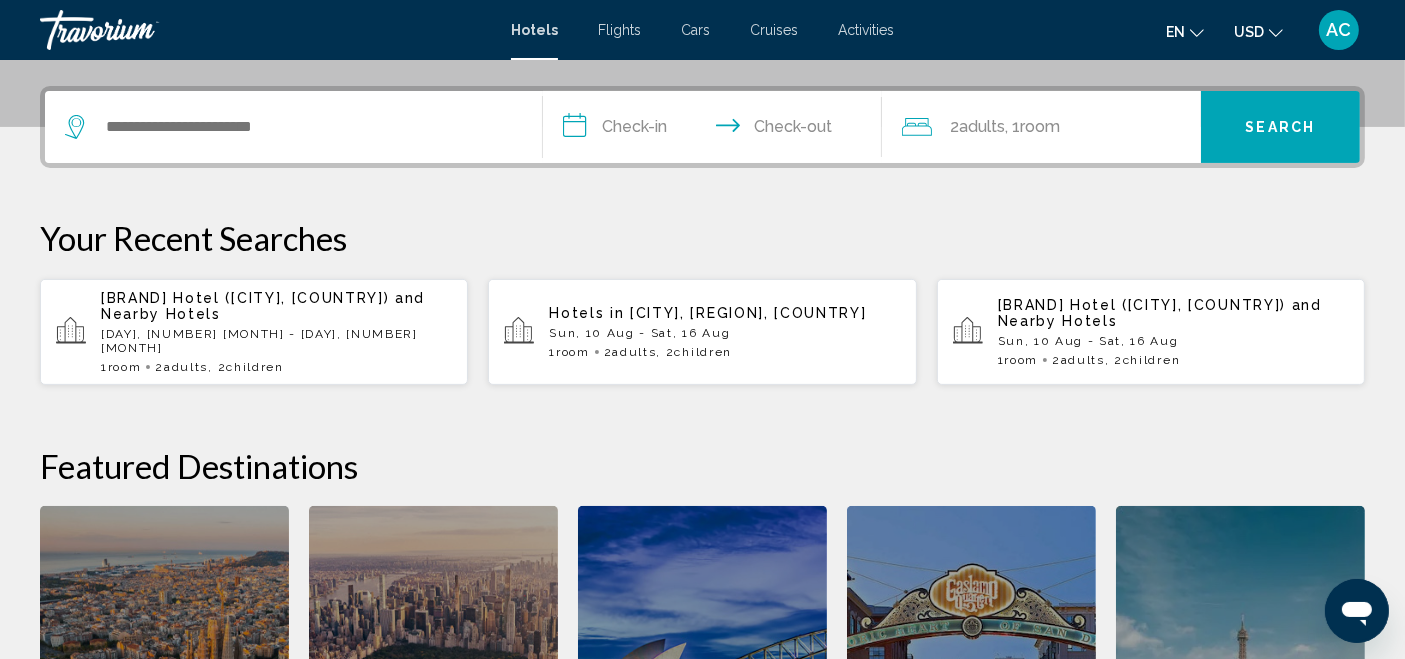 click at bounding box center (293, 127) 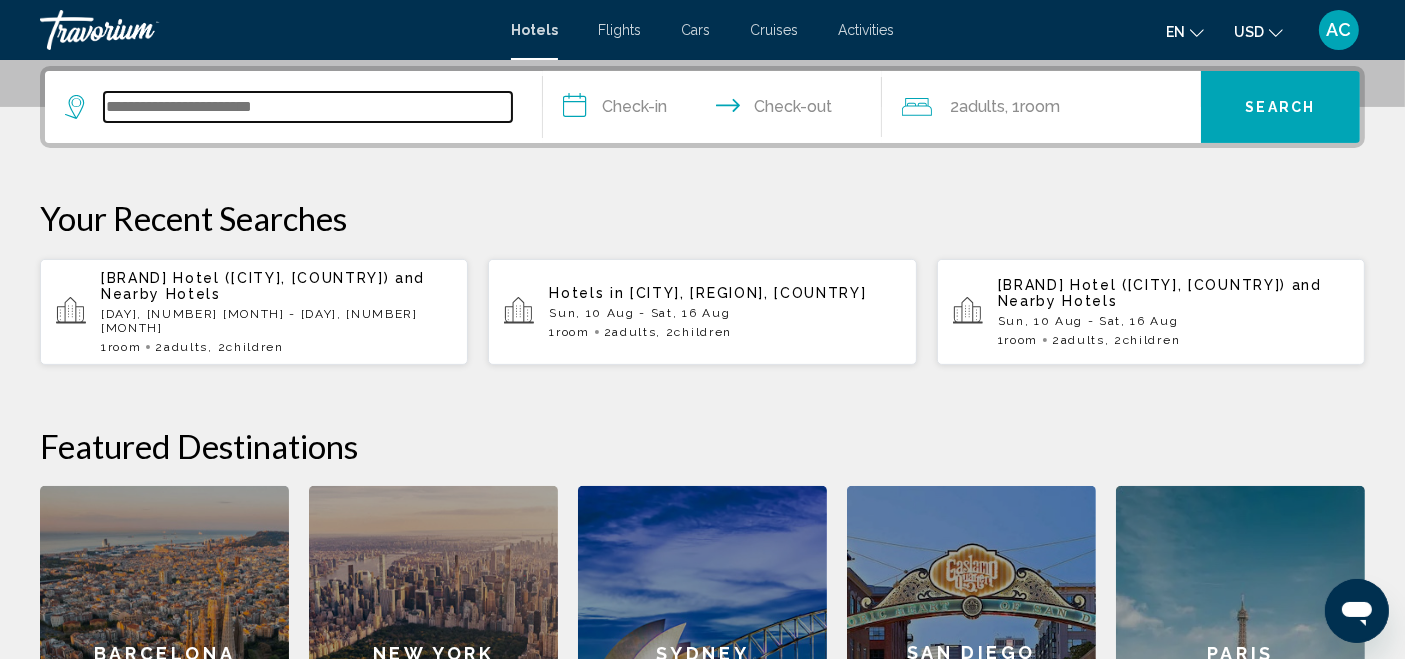 click at bounding box center (308, 107) 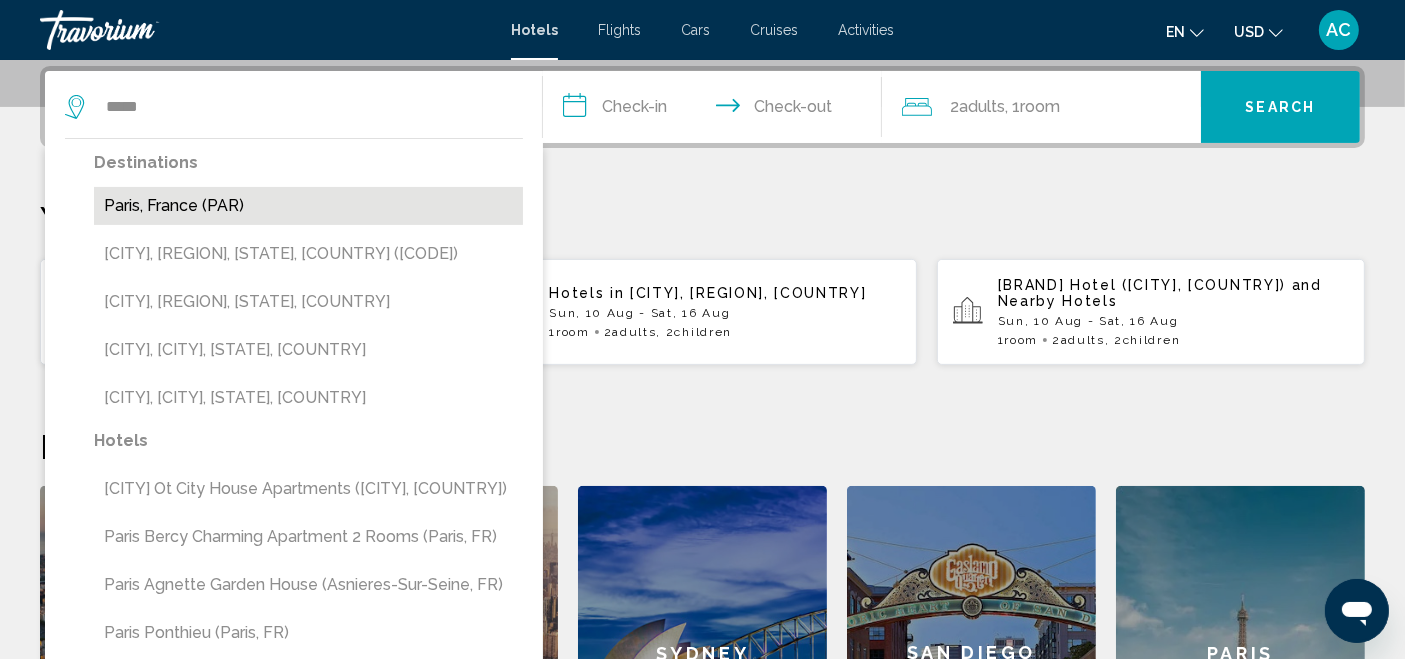 click on "Paris, France (PAR)" at bounding box center (308, 206) 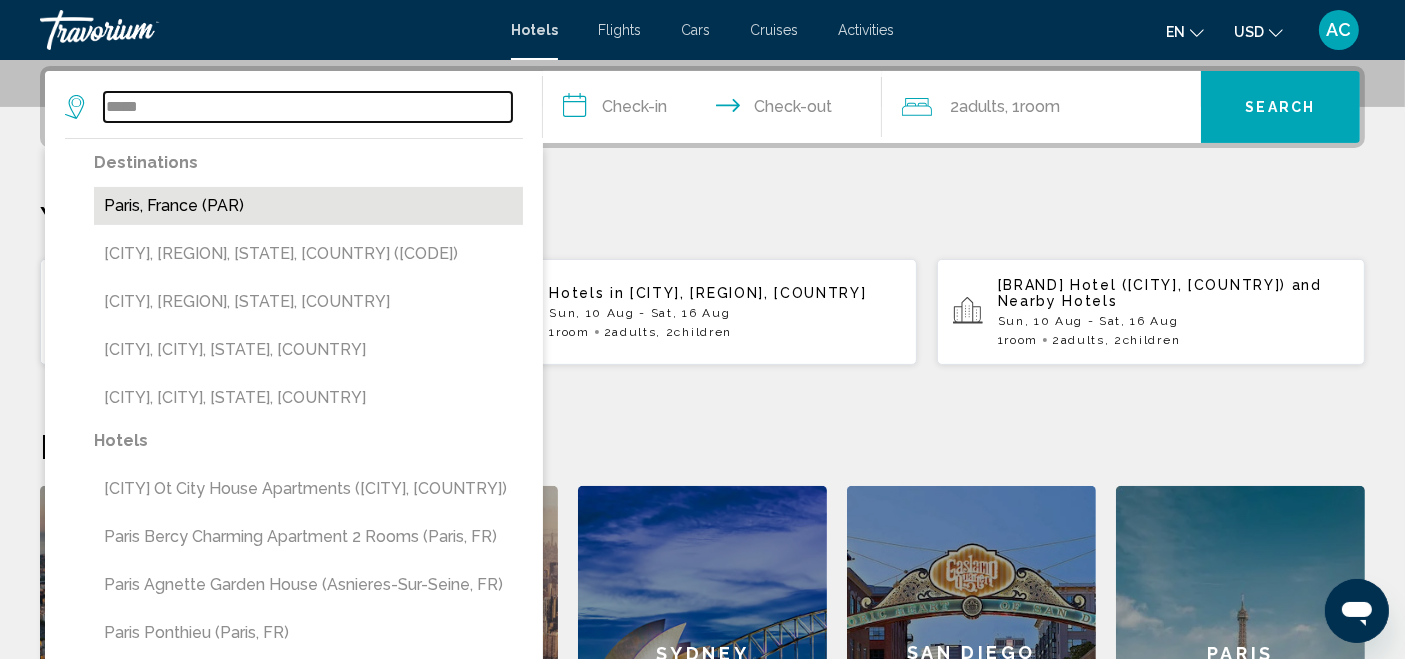 type on "**********" 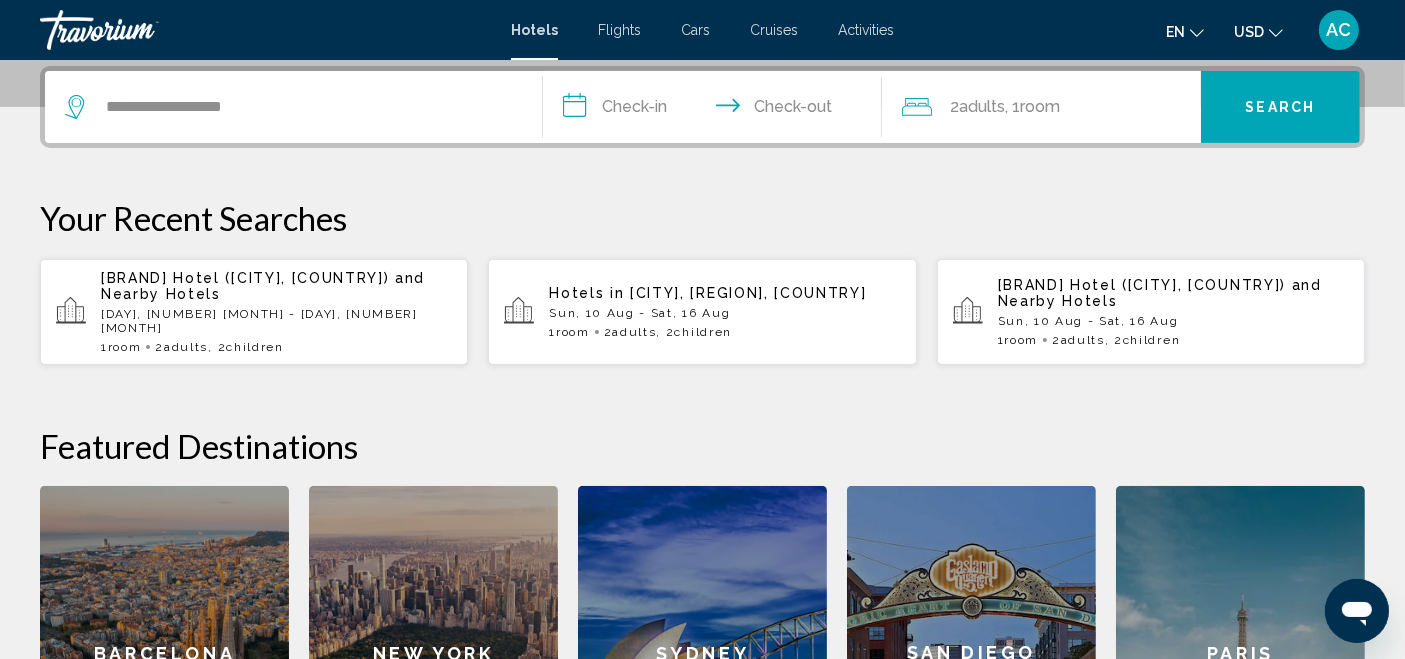 click on "**********" at bounding box center (716, 110) 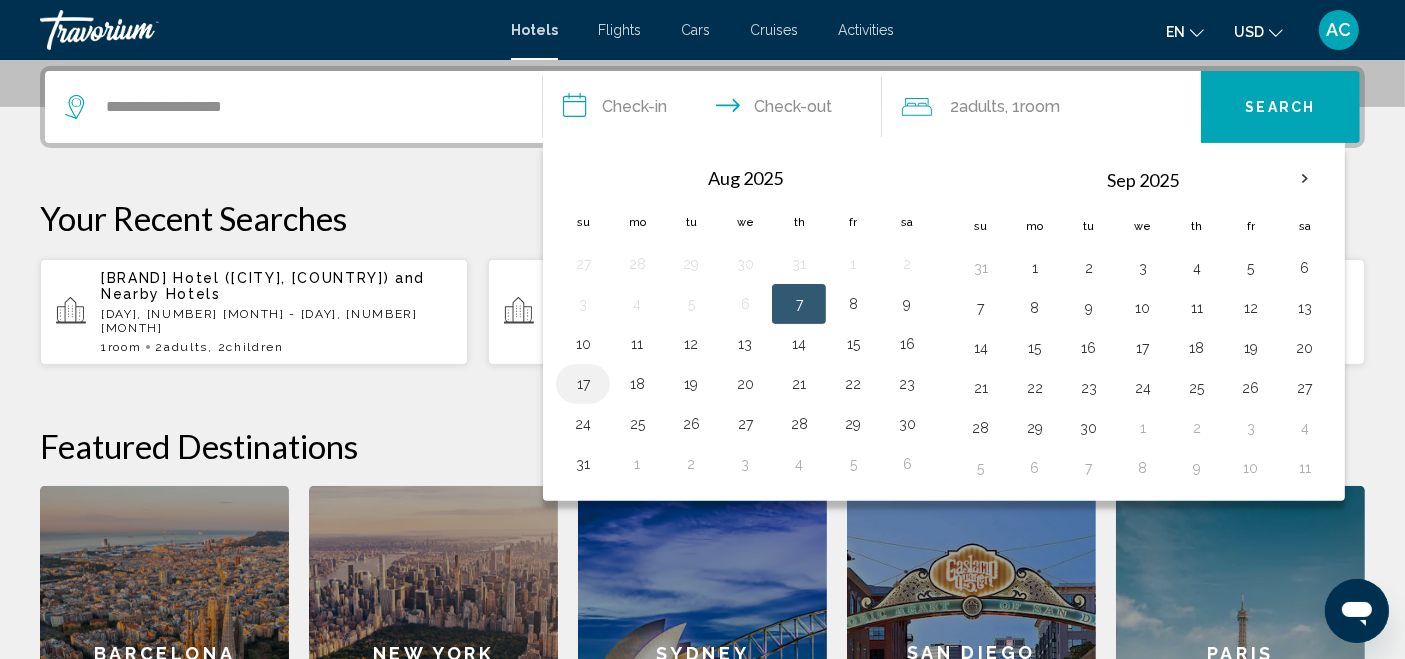 click on "17" at bounding box center (583, 384) 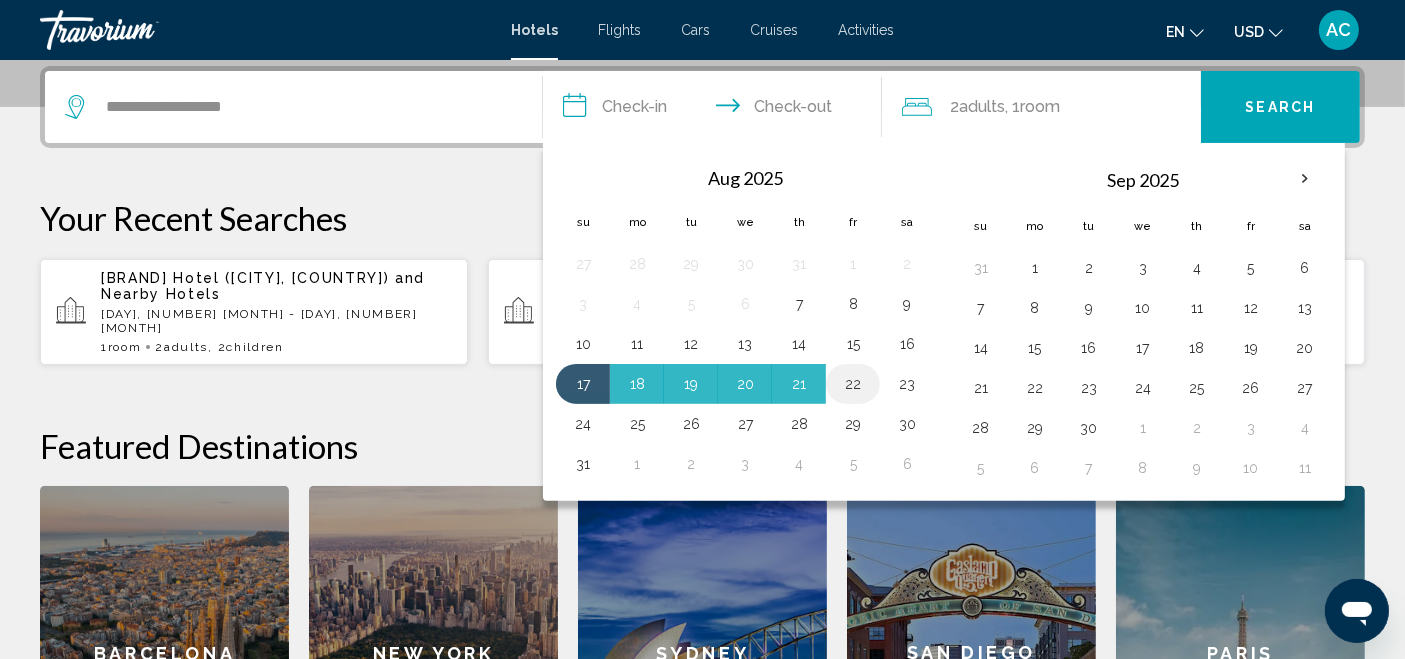 click on "22" at bounding box center [853, 384] 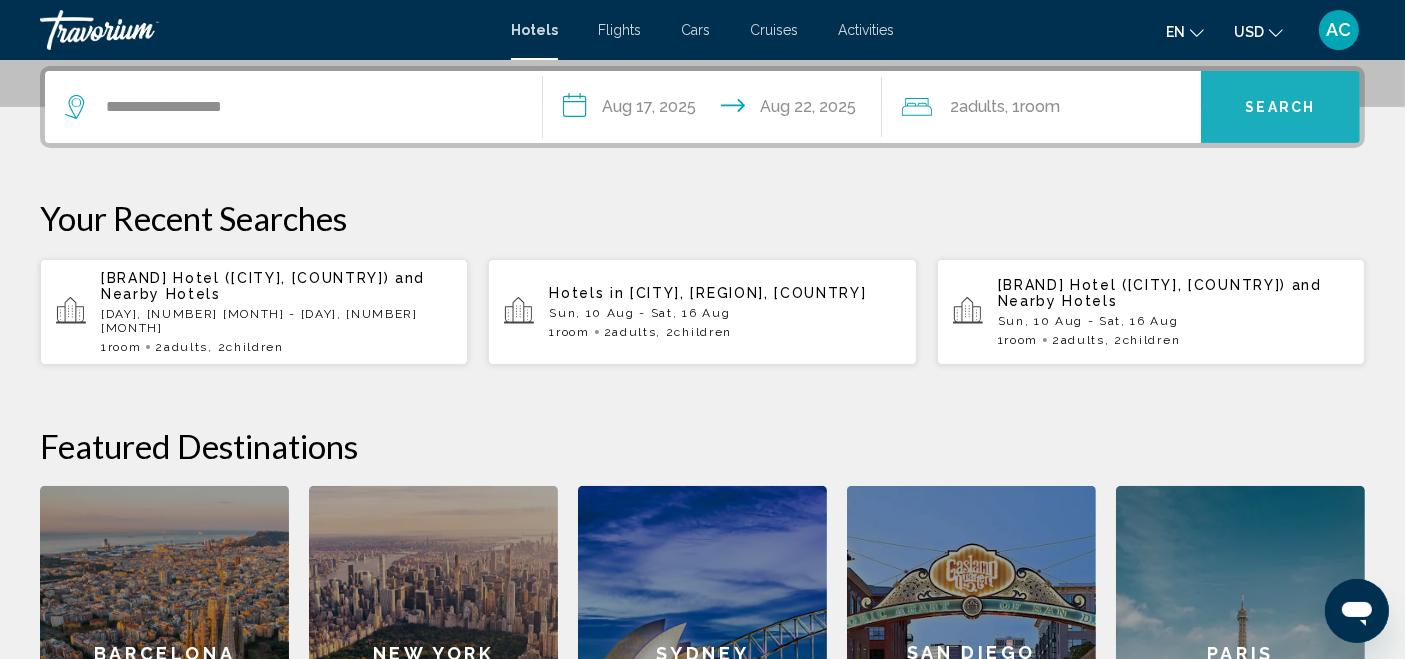 click on "Search" at bounding box center (1281, 108) 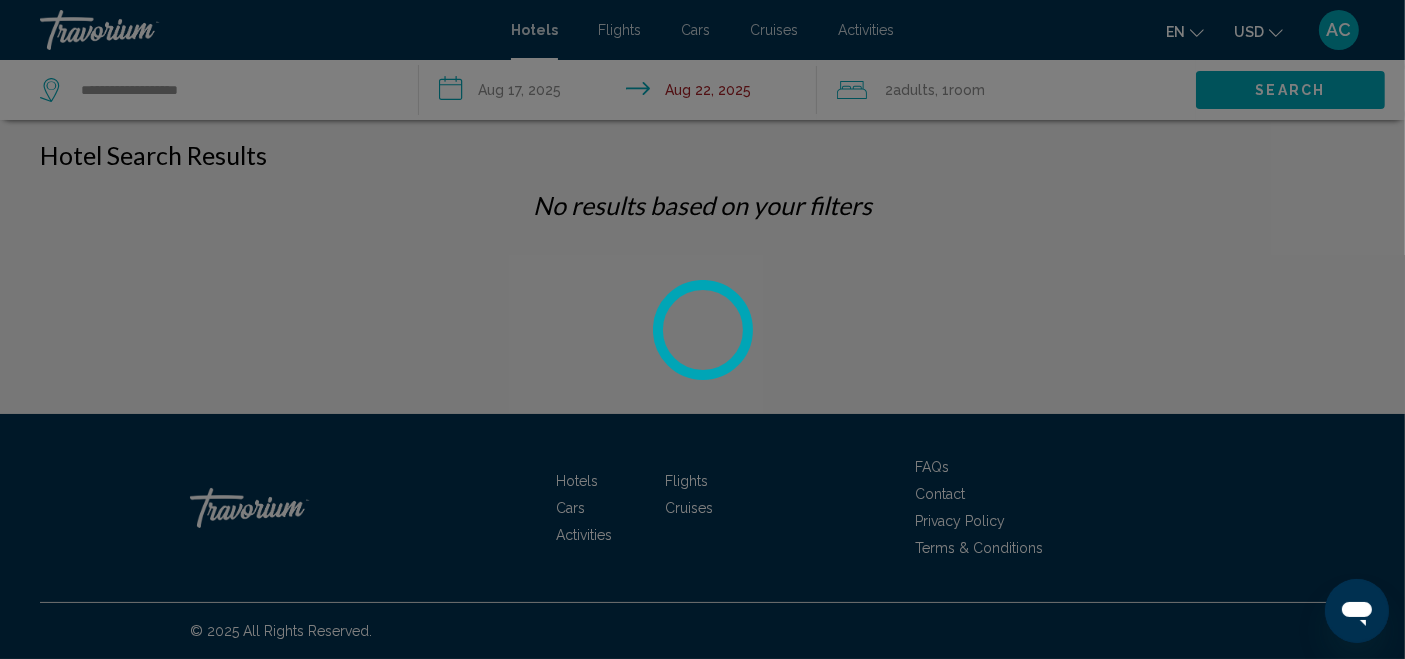 scroll, scrollTop: 0, scrollLeft: 0, axis: both 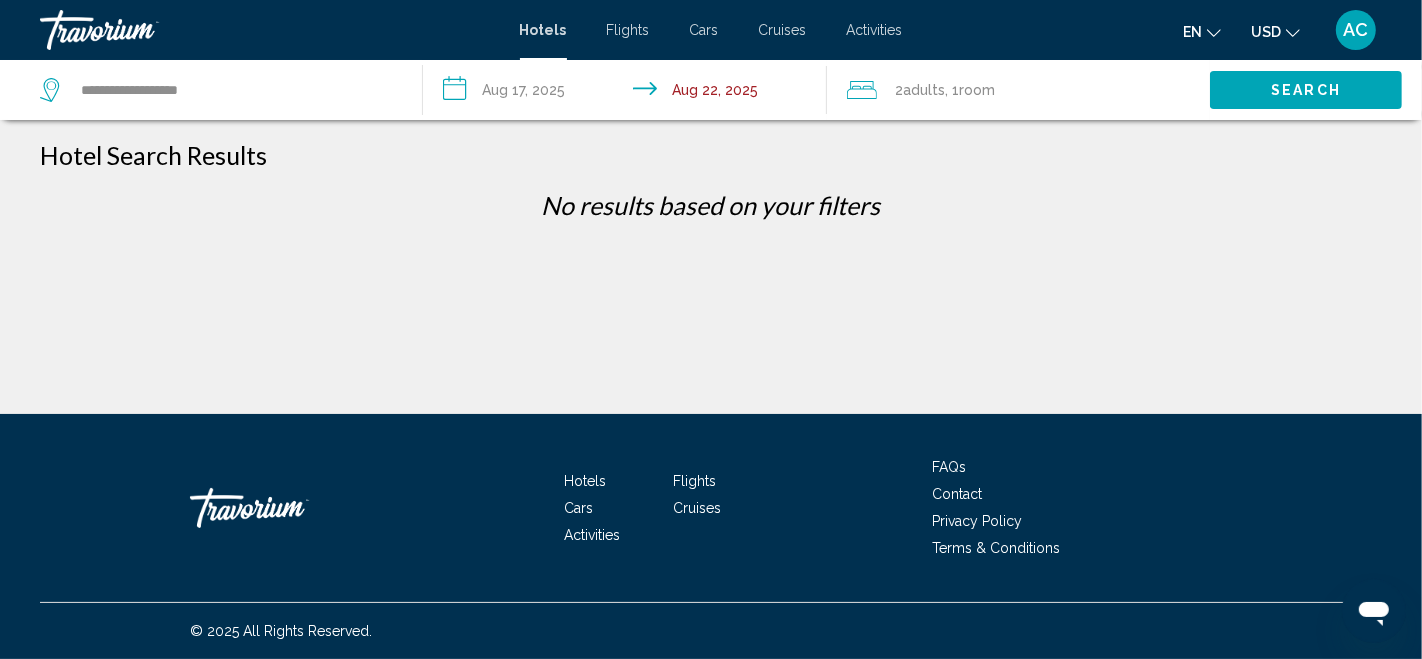 click on "**********" at bounding box center (628, 93) 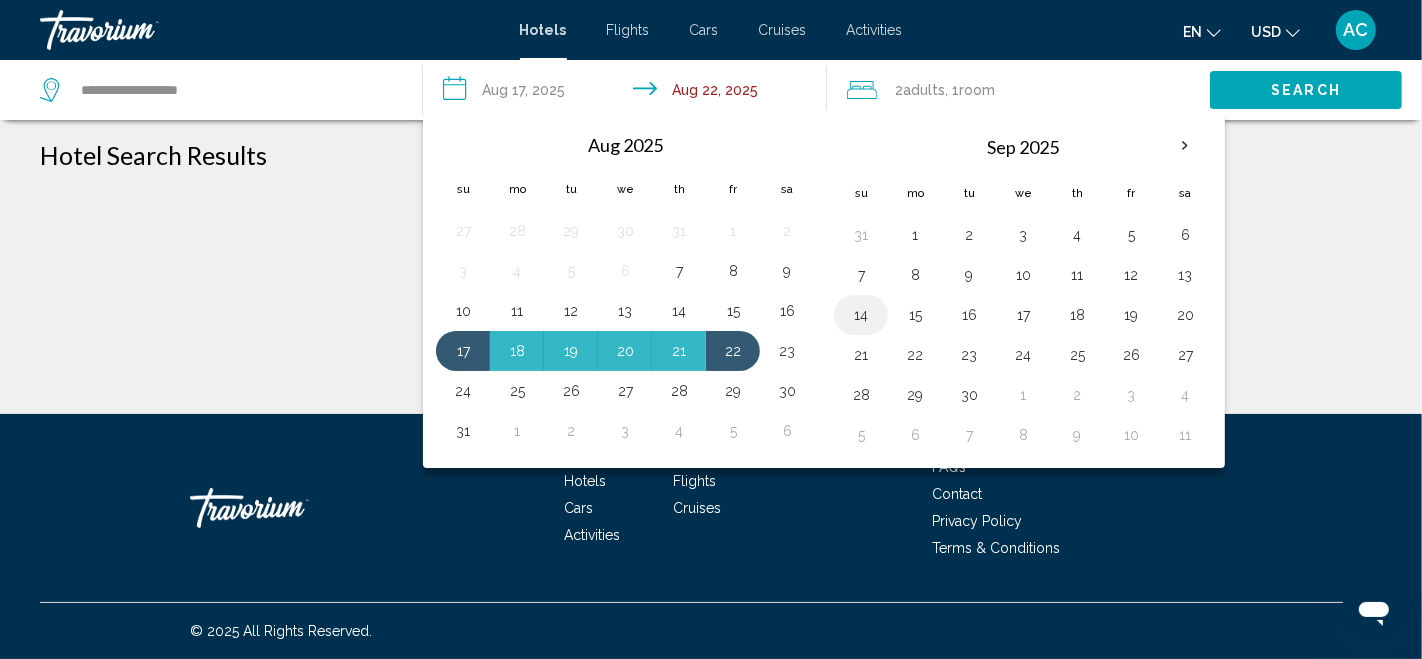 click on "14" at bounding box center (861, 315) 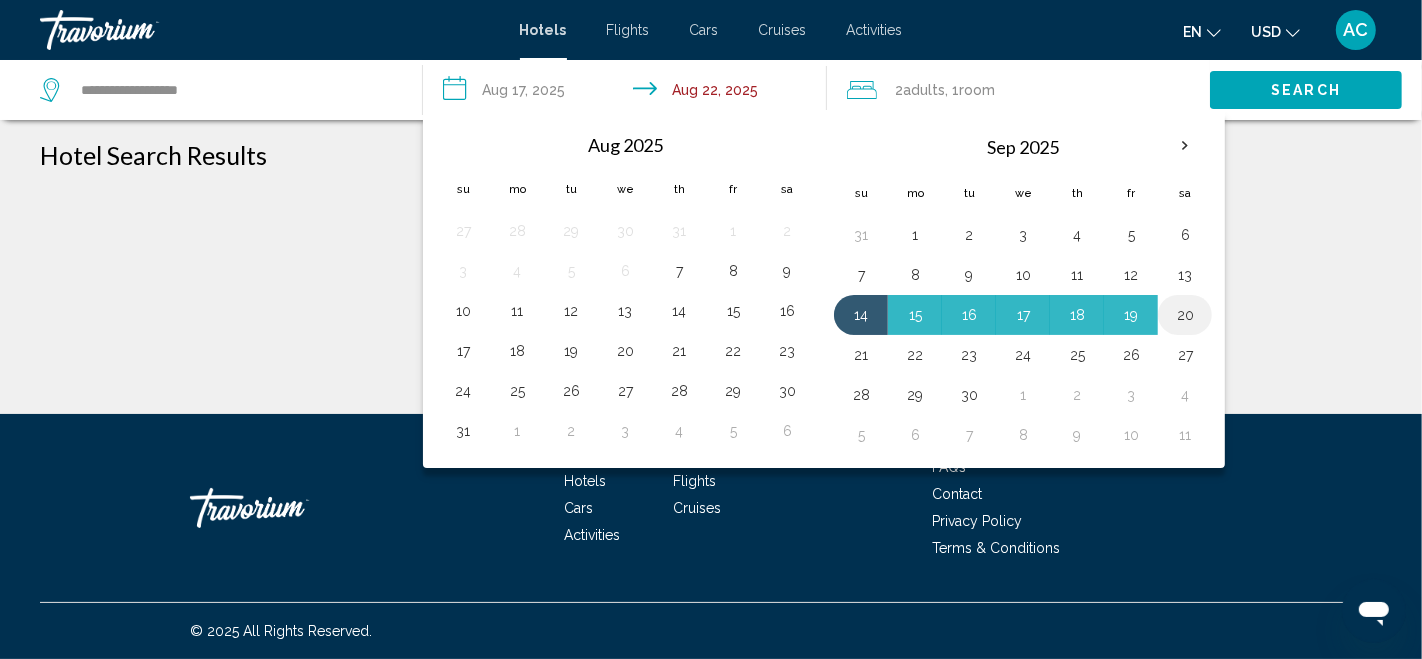 click on "20" at bounding box center [1185, 315] 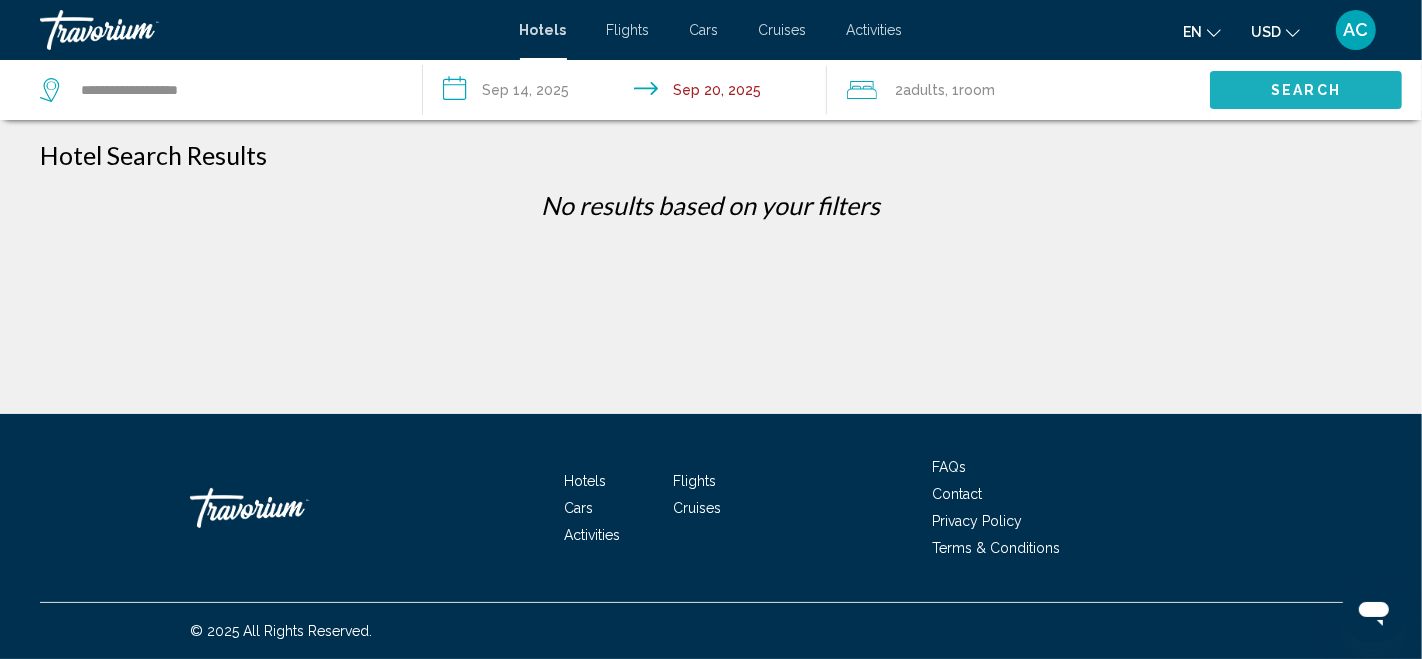 click on "Search" 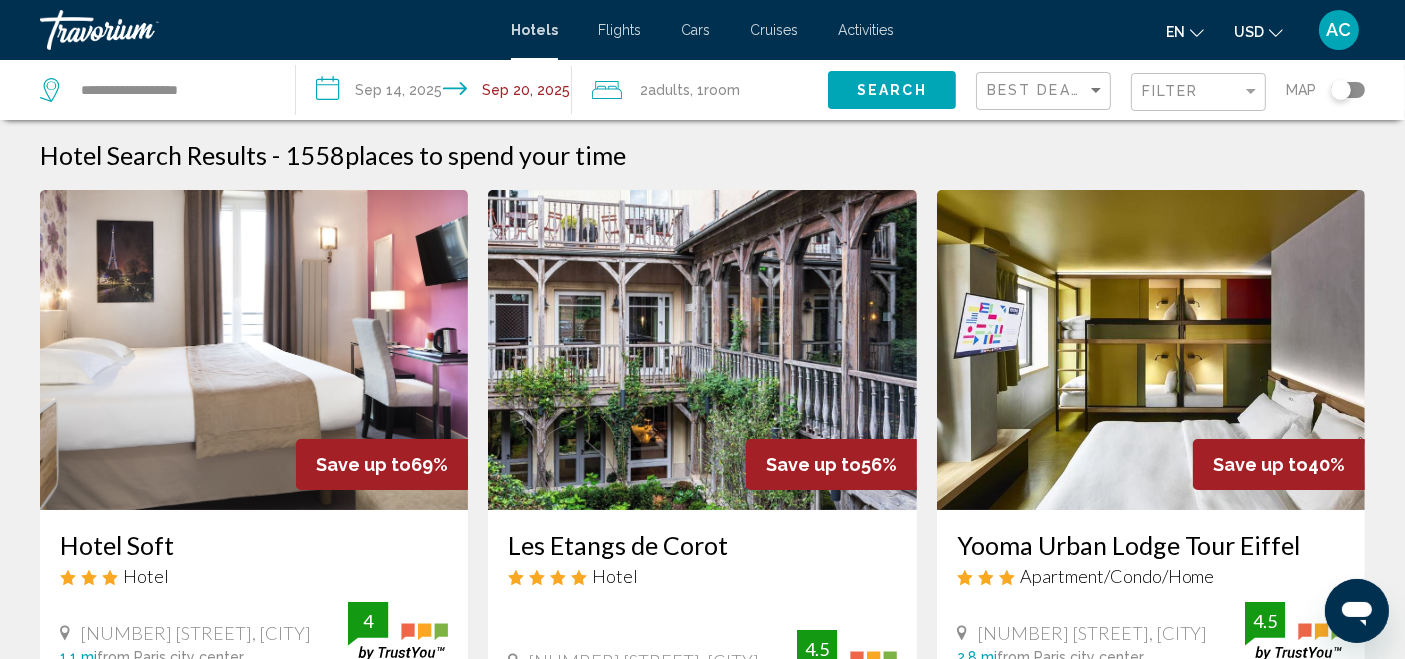 type 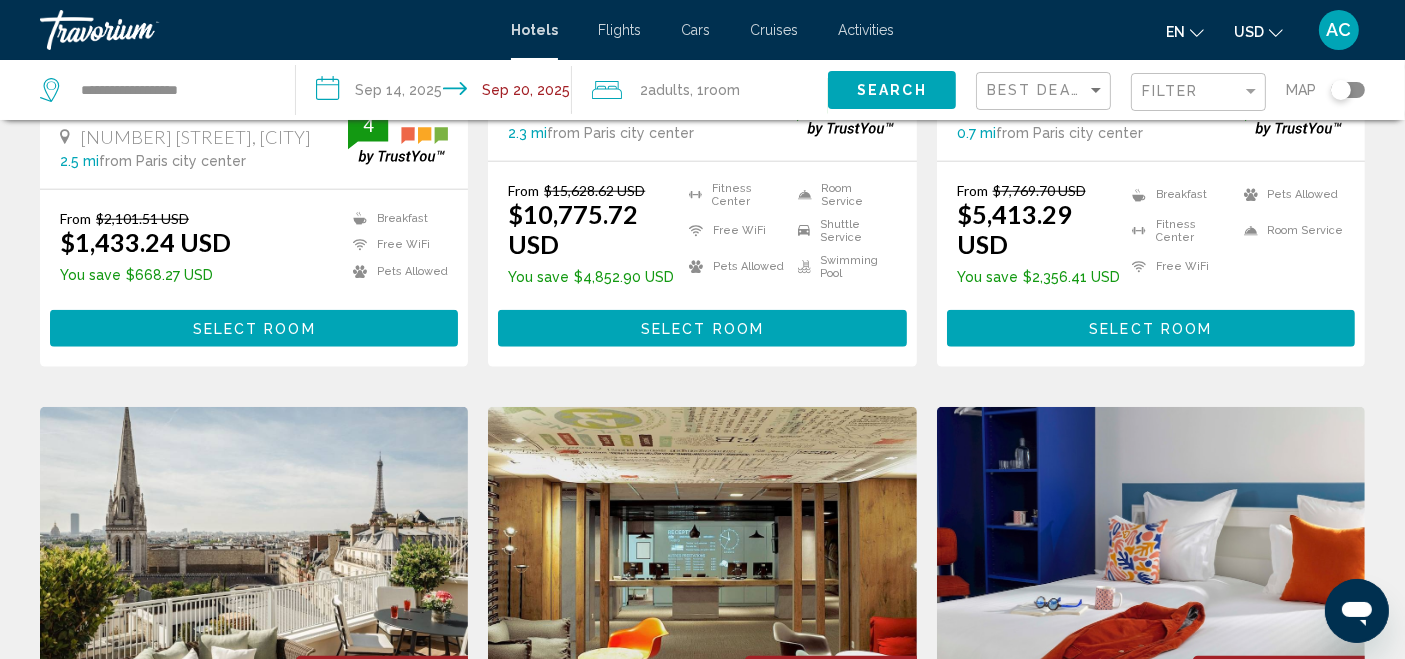 scroll, scrollTop: 2044, scrollLeft: 0, axis: vertical 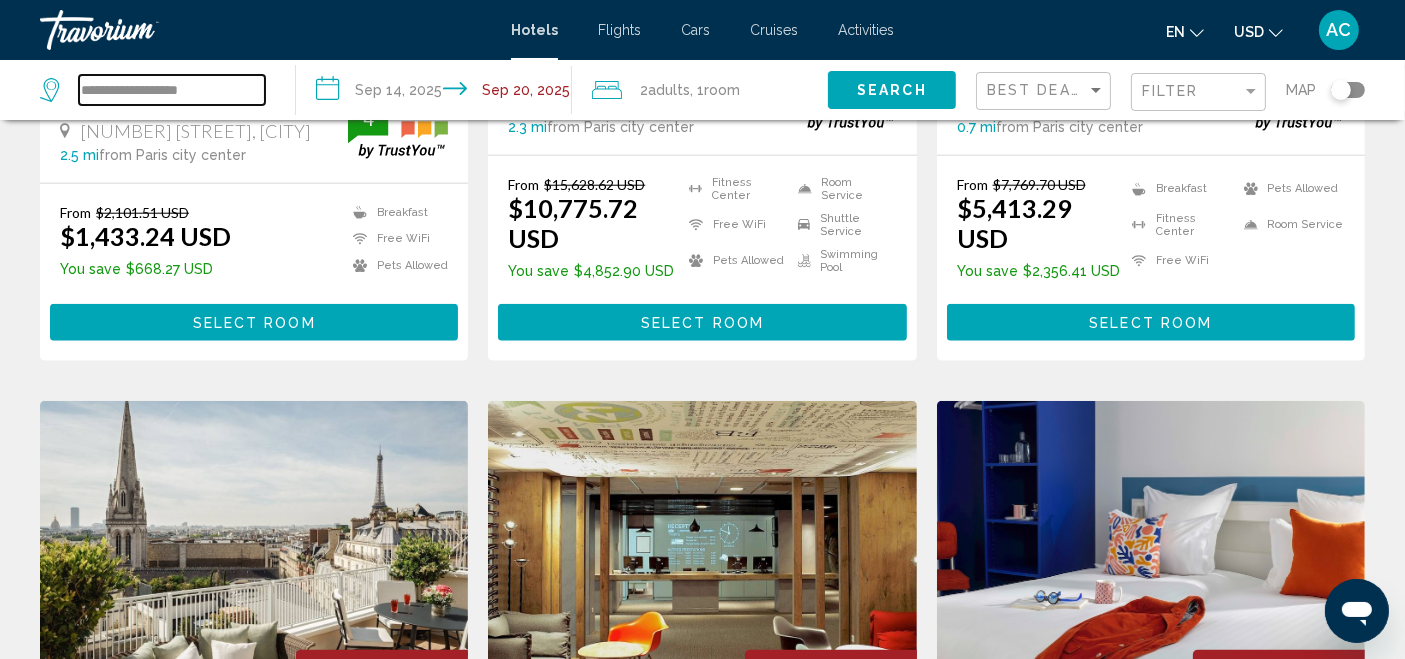 click on "**********" at bounding box center (172, 90) 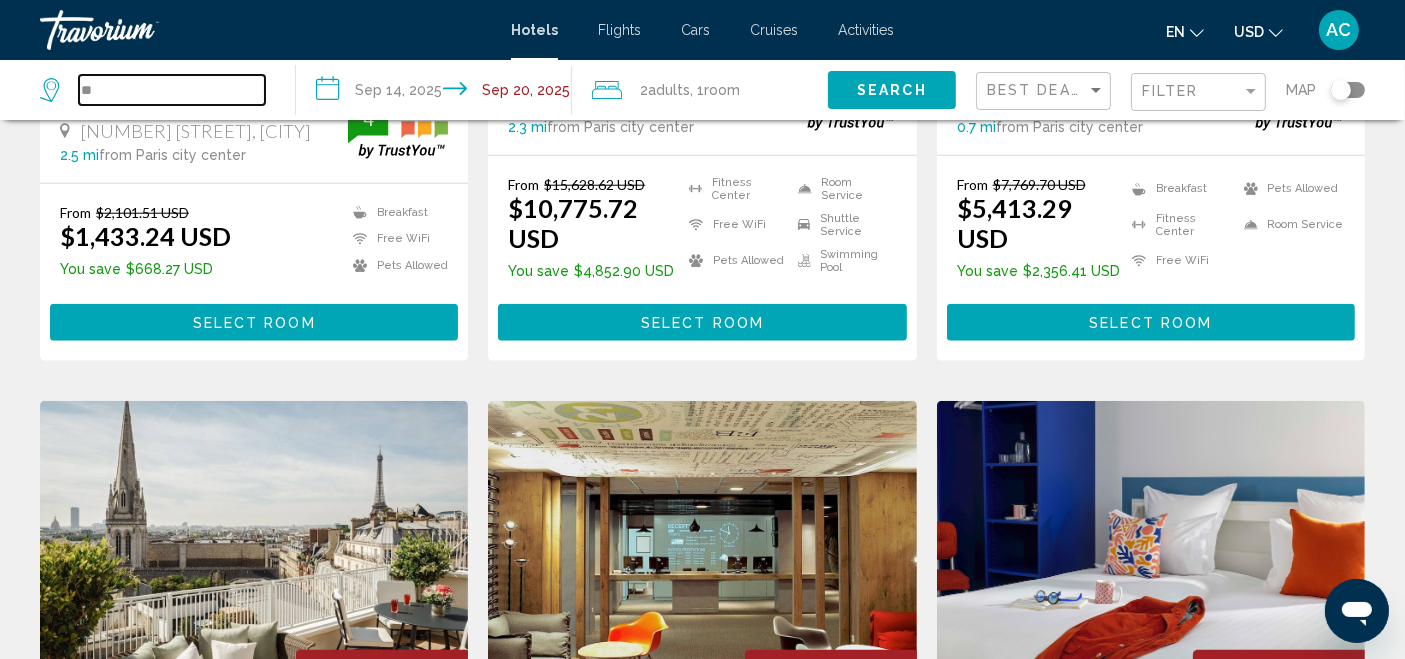 type on "*" 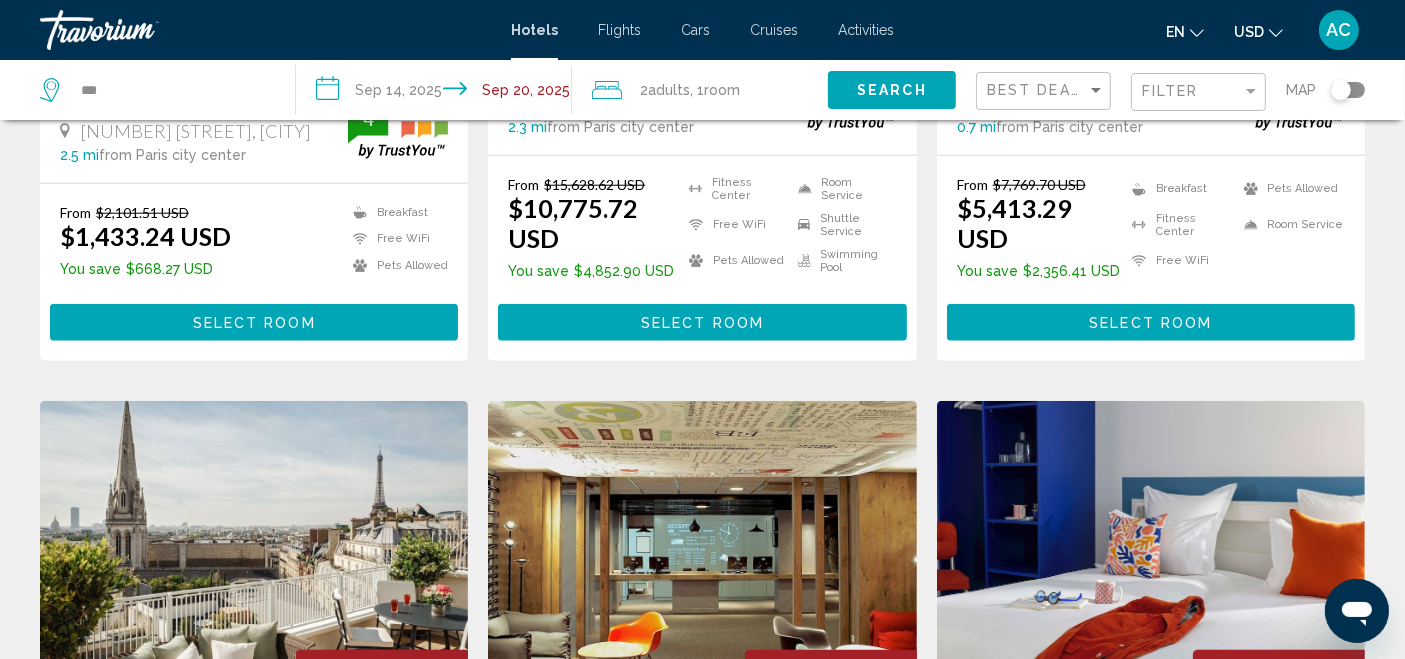 click on "***" 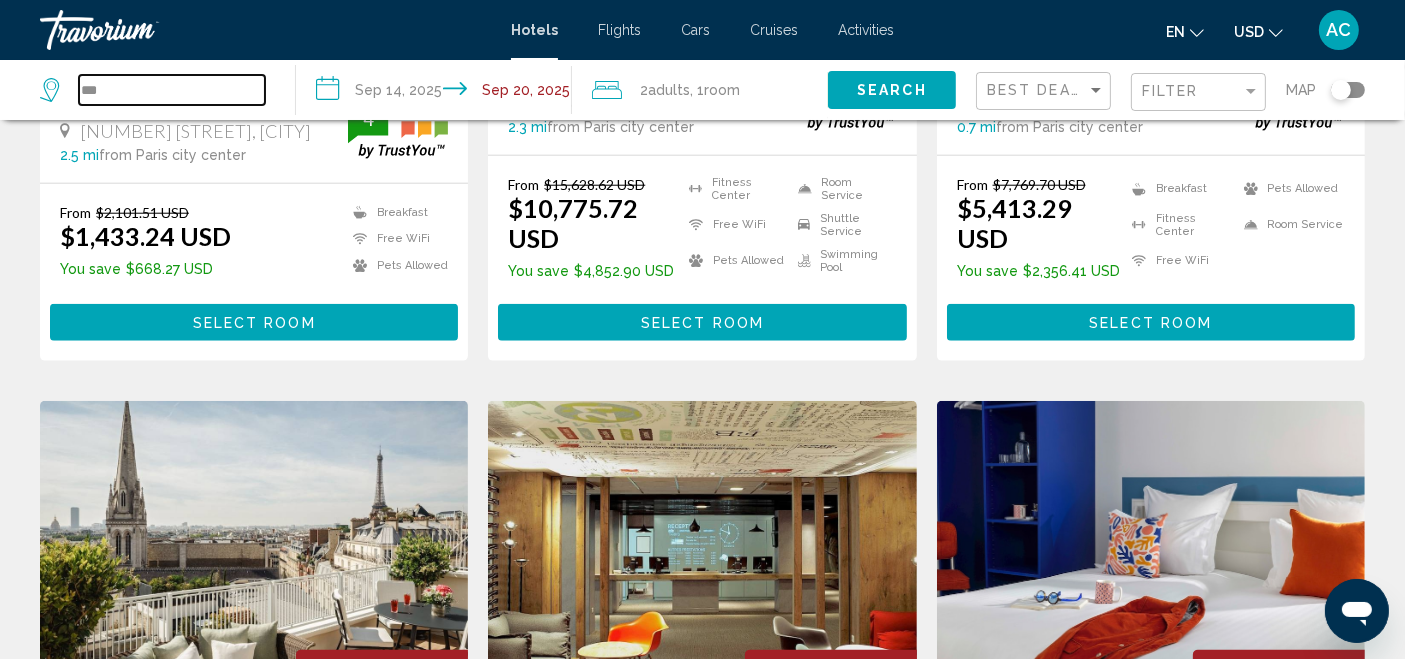 click on "***" at bounding box center [172, 90] 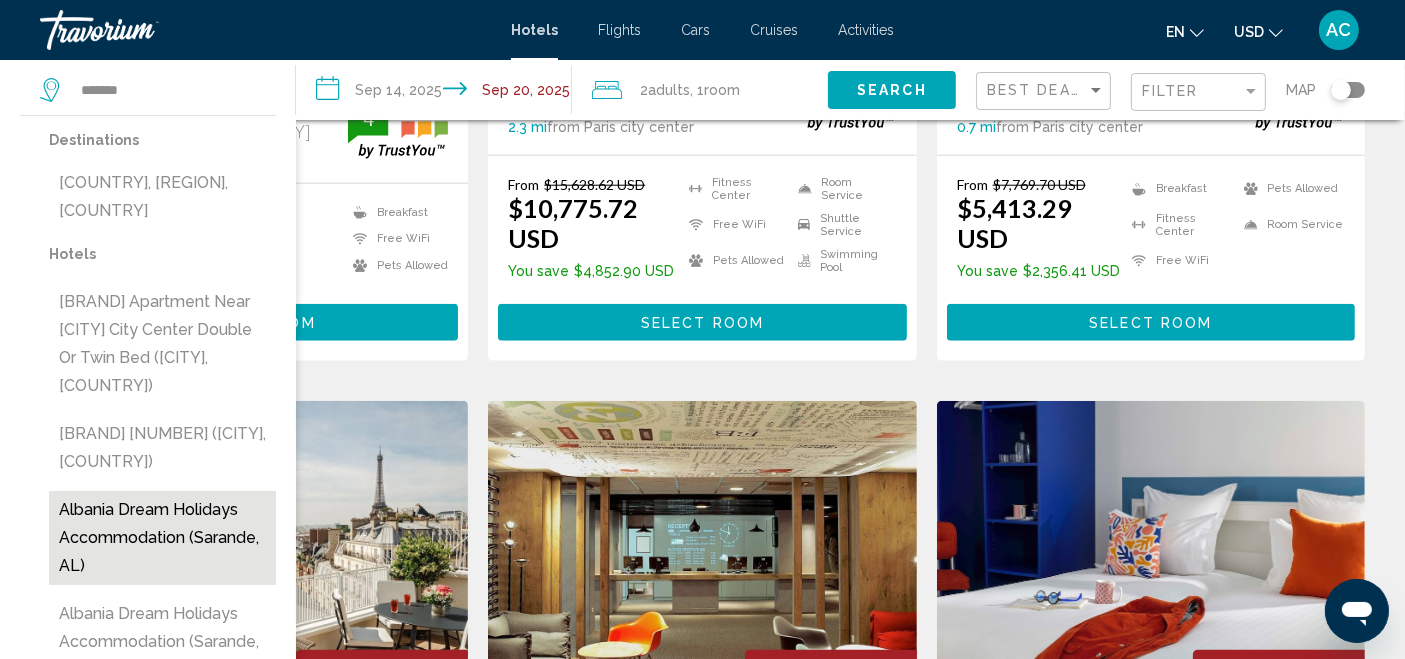 click on "Albania Dream Holidays Accommodation (Sarande, AL)" at bounding box center (162, 538) 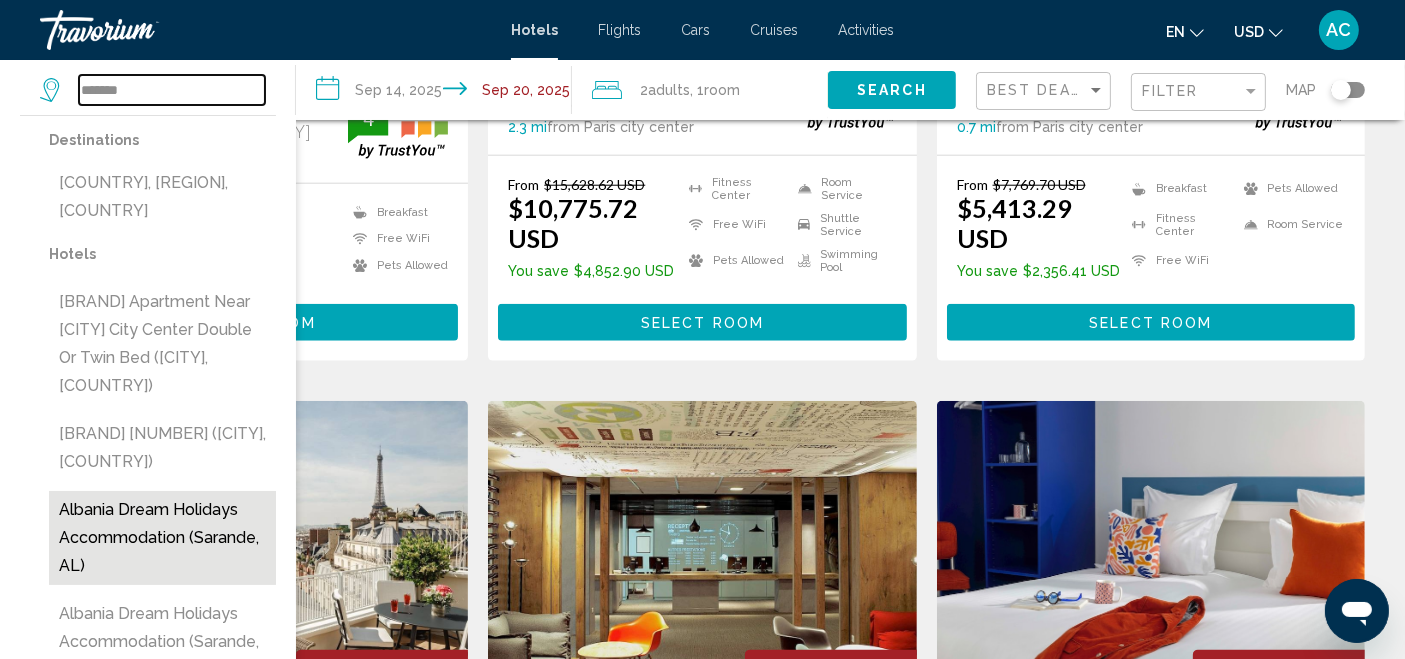 type on "**********" 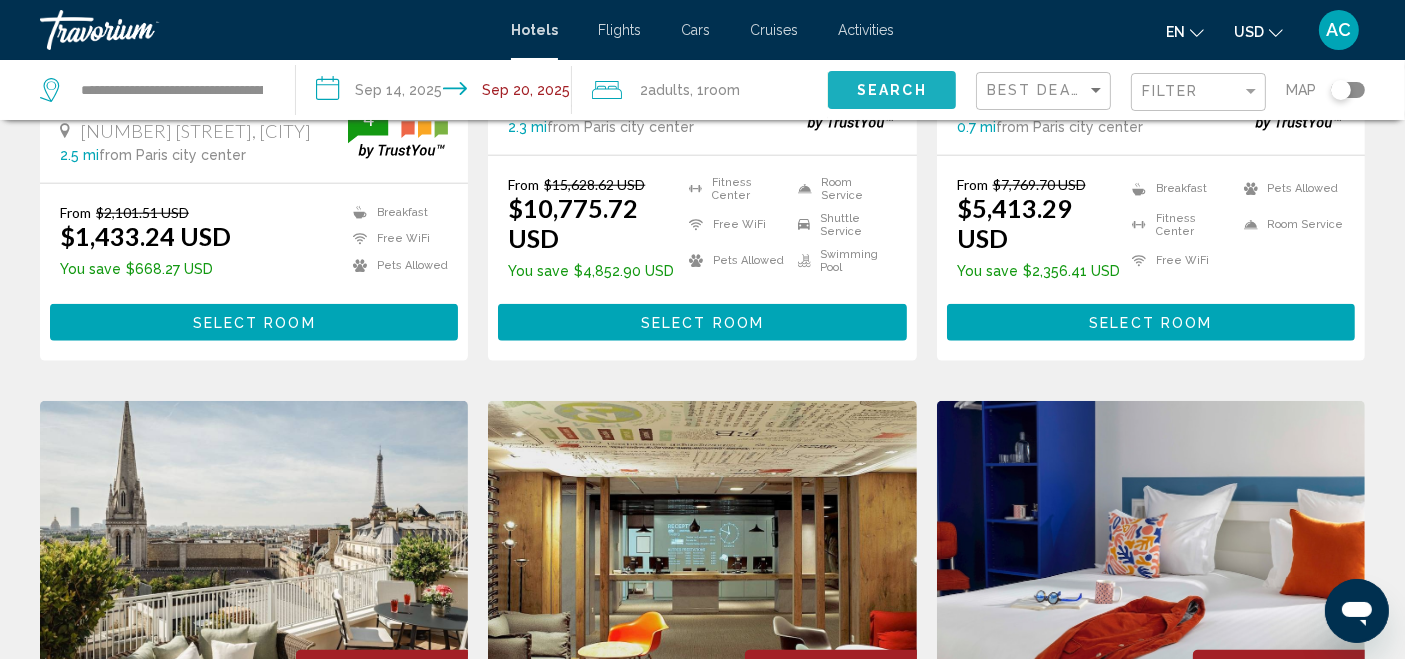 click on "Search" 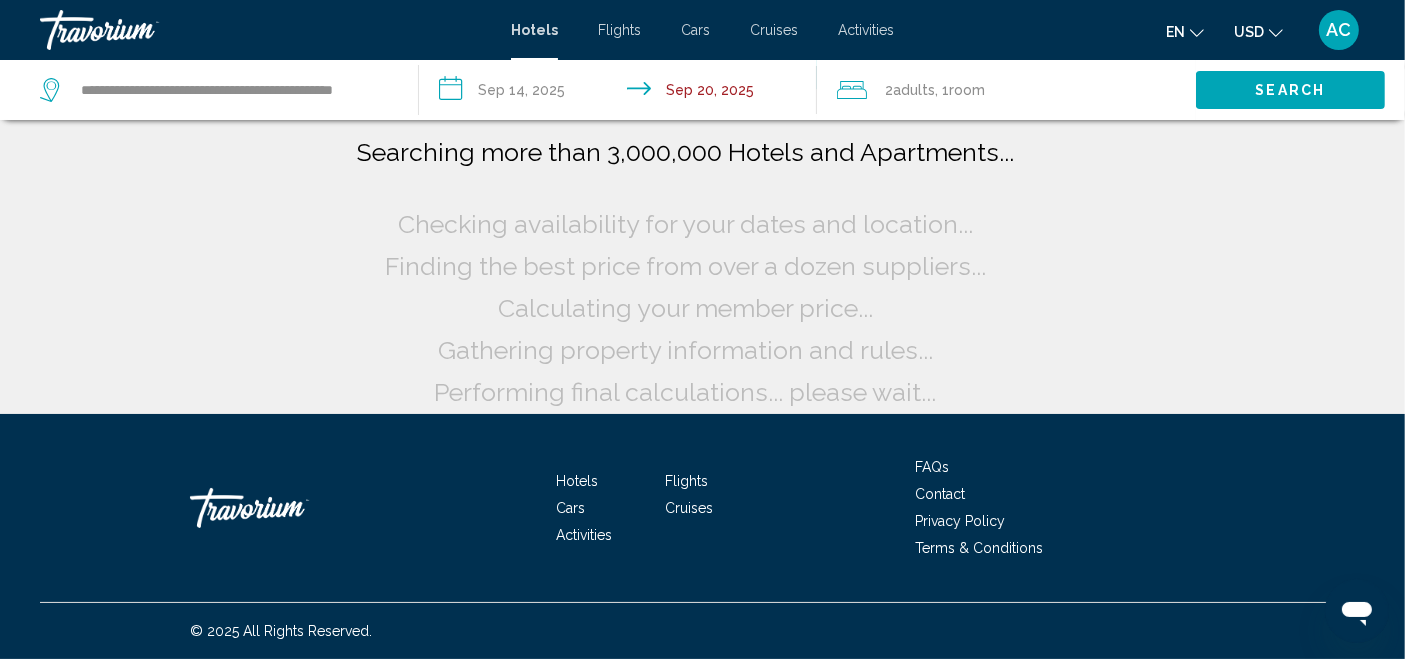 scroll, scrollTop: 0, scrollLeft: 0, axis: both 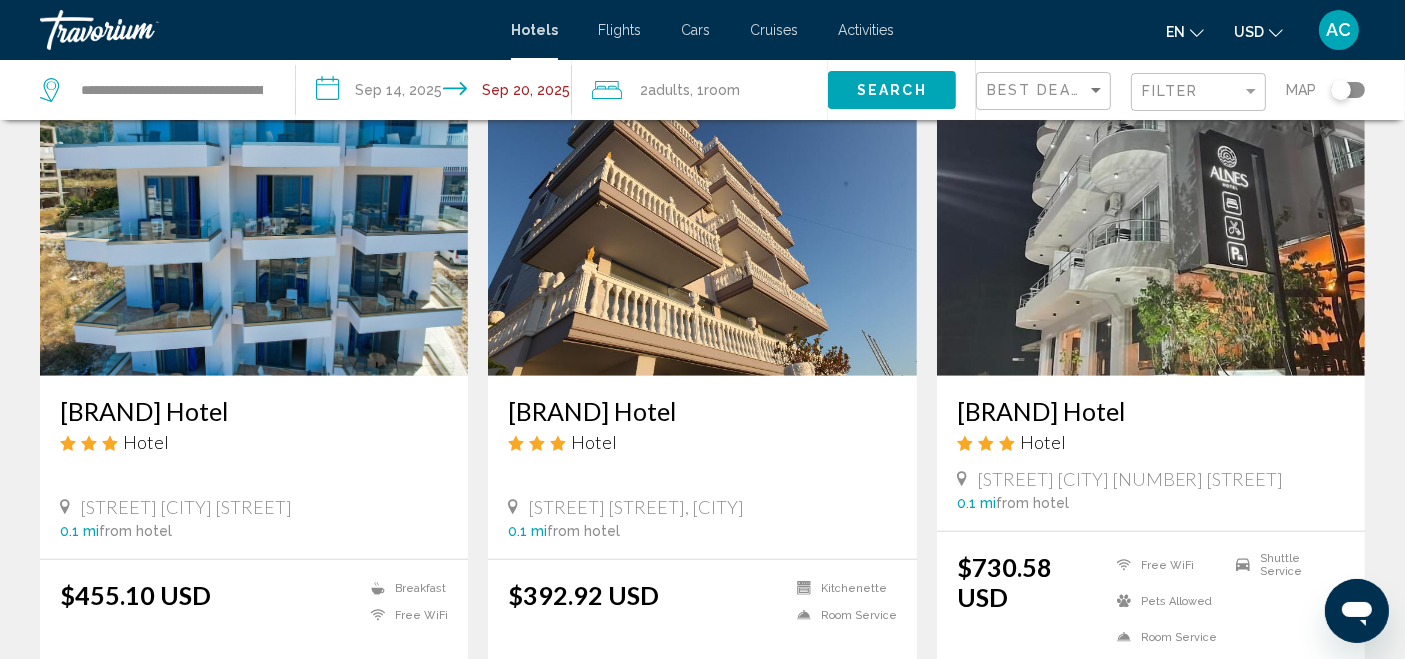 click on "Activities" at bounding box center (866, 30) 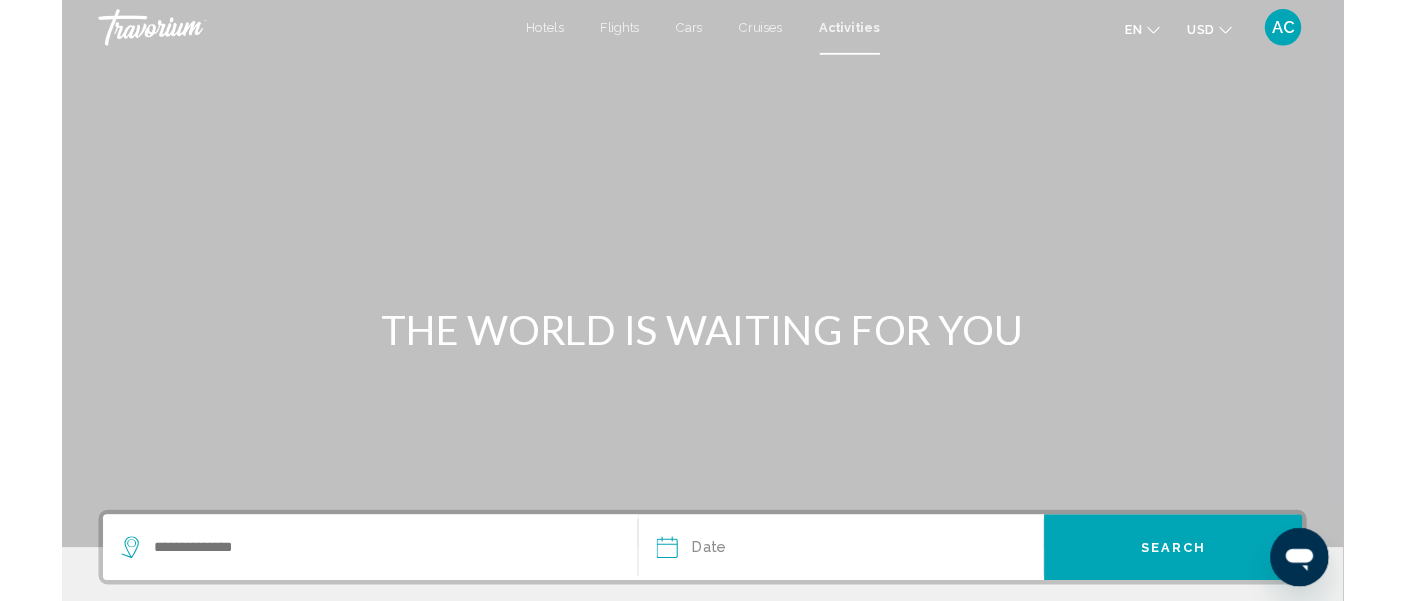 scroll, scrollTop: 44, scrollLeft: 0, axis: vertical 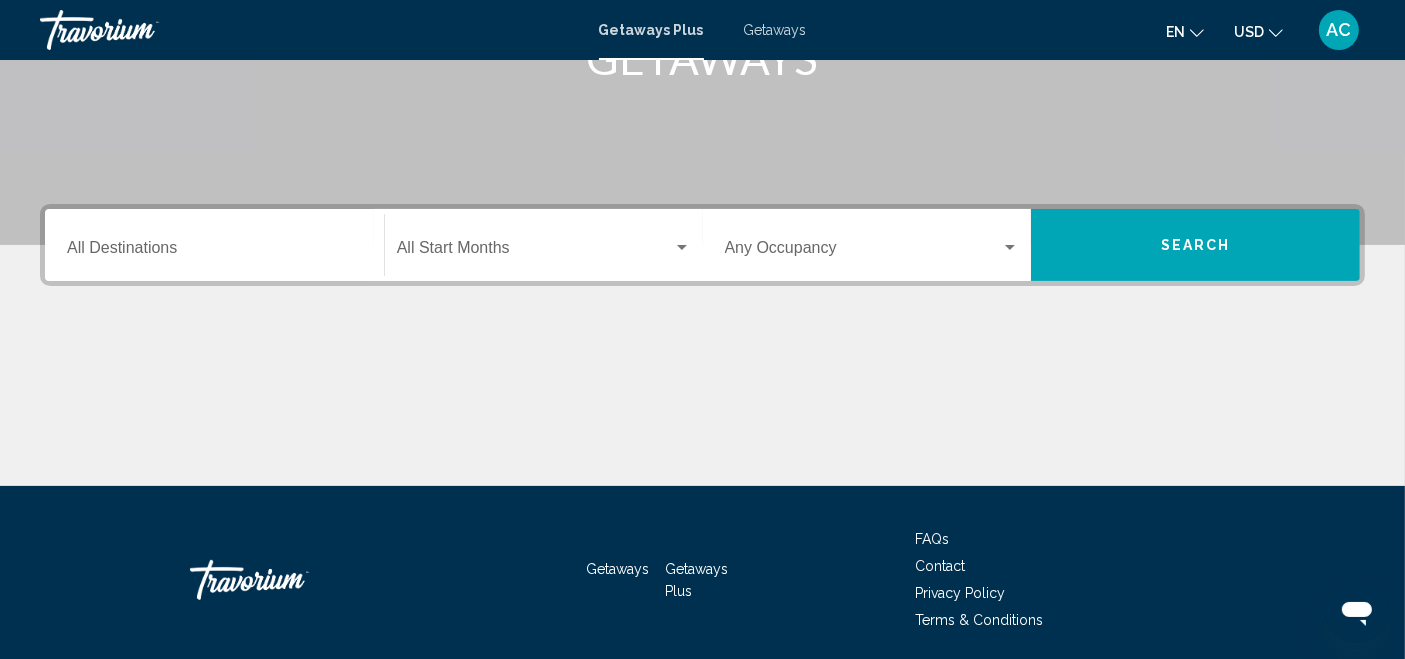 click on "Destination All Destinations" at bounding box center [214, 245] 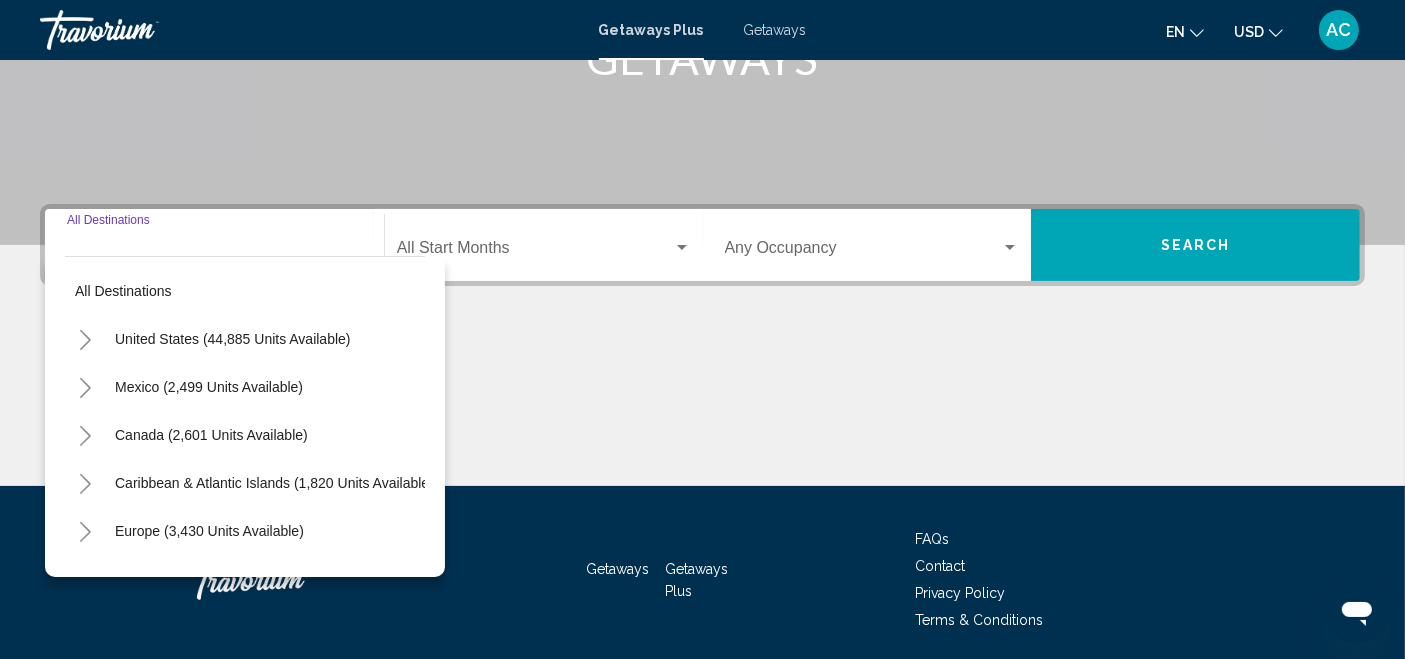scroll, scrollTop: 425, scrollLeft: 0, axis: vertical 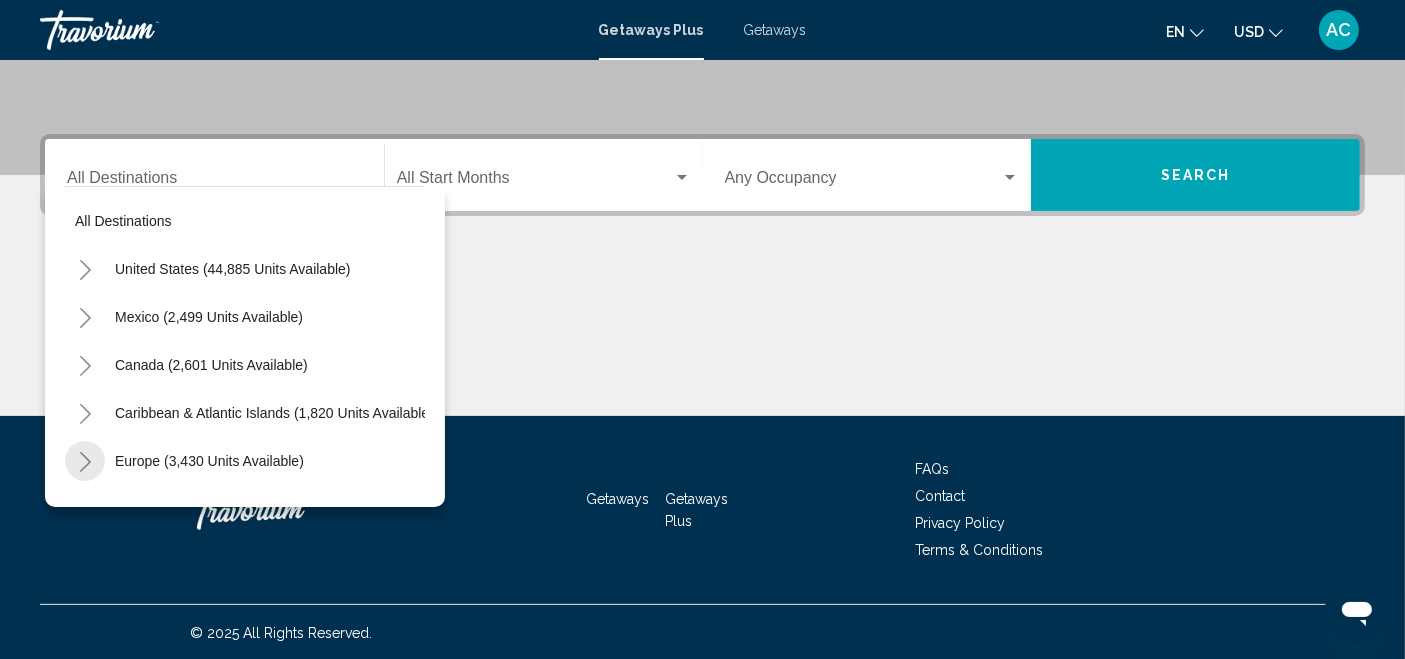 click 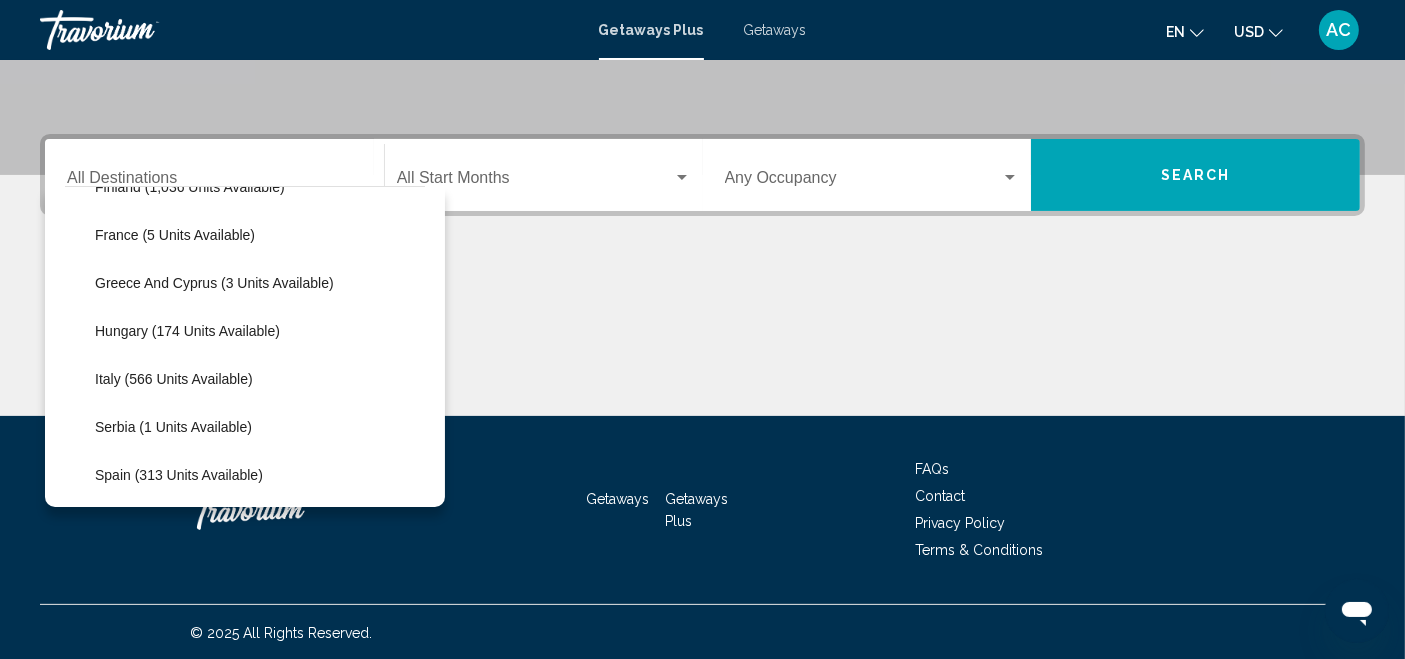 scroll, scrollTop: 522, scrollLeft: 0, axis: vertical 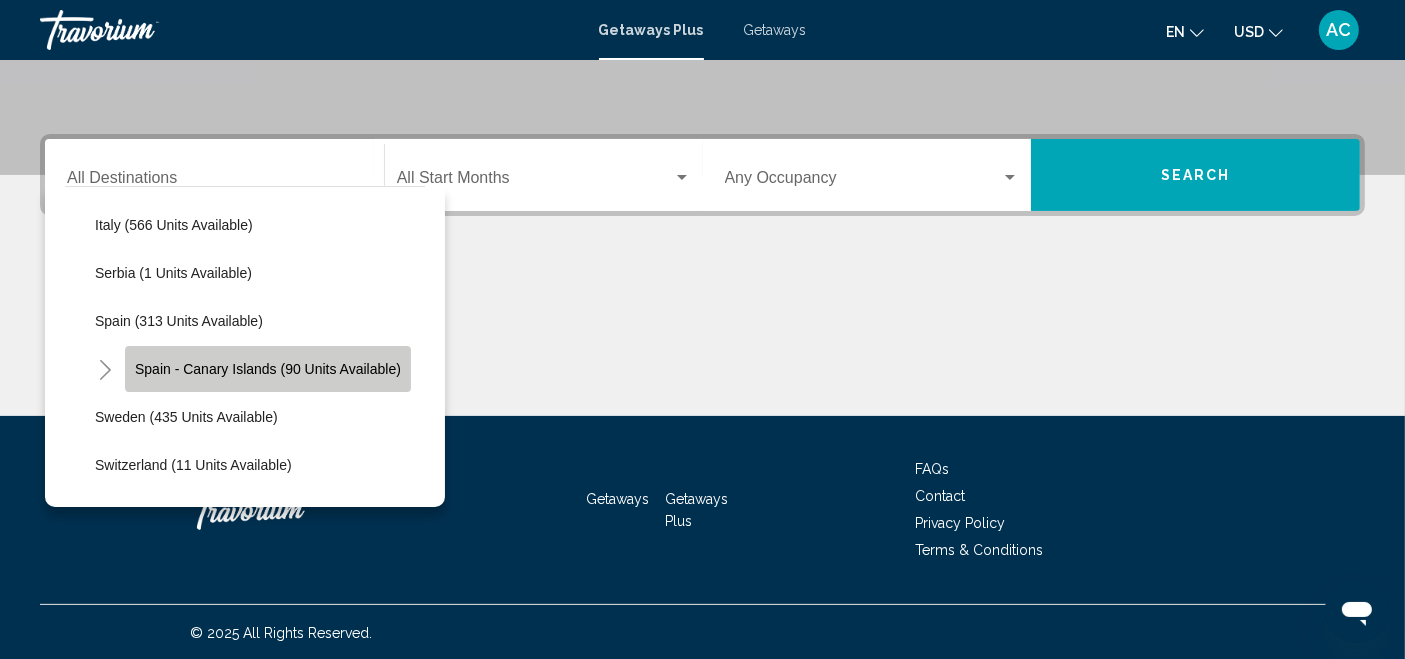 click on "Spain - Canary Islands (90 units available)" 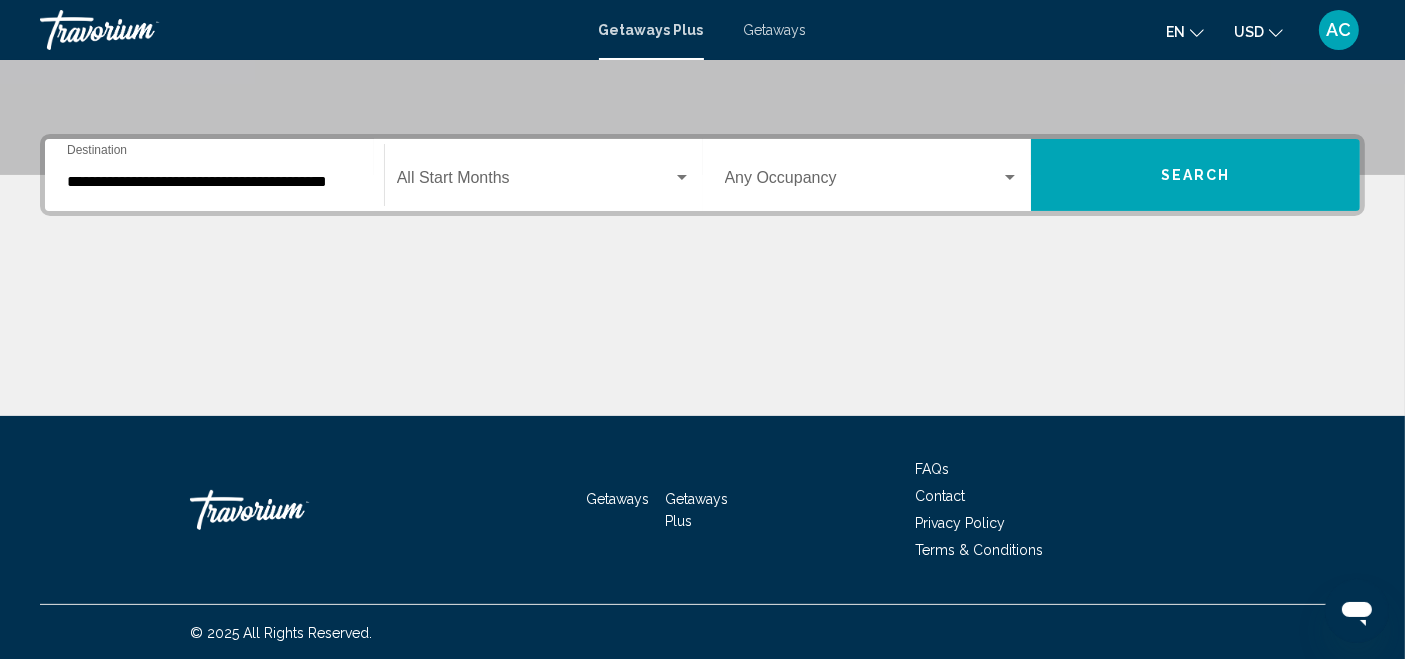 click on "Start Month All Start Months" 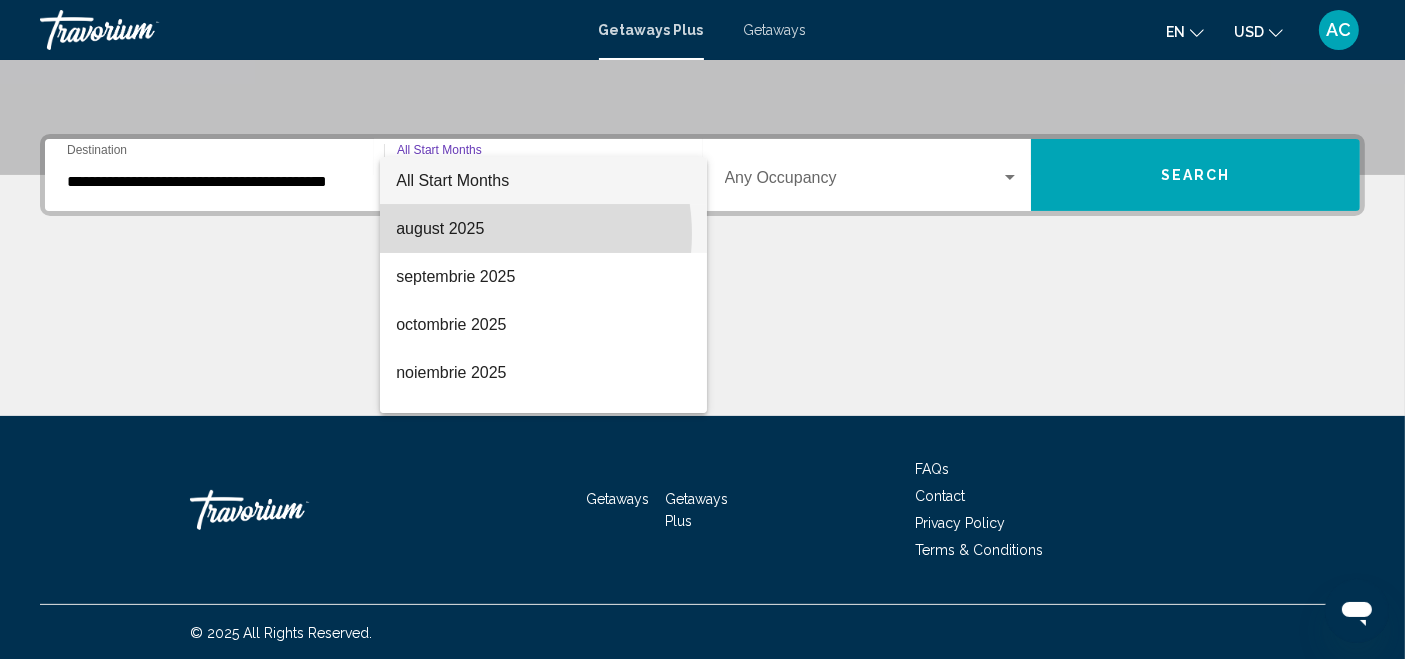 click on "august 2025" at bounding box center [543, 229] 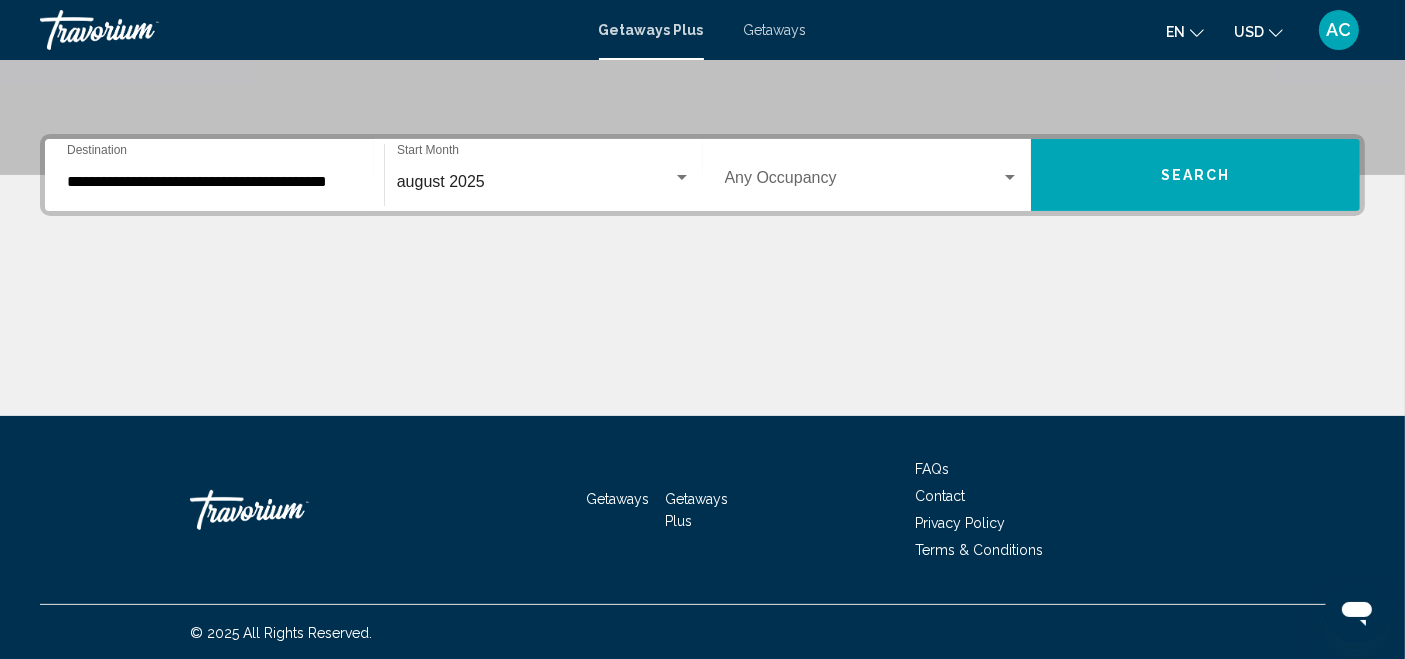 click on "Occupancy Any Occupancy" at bounding box center (872, 175) 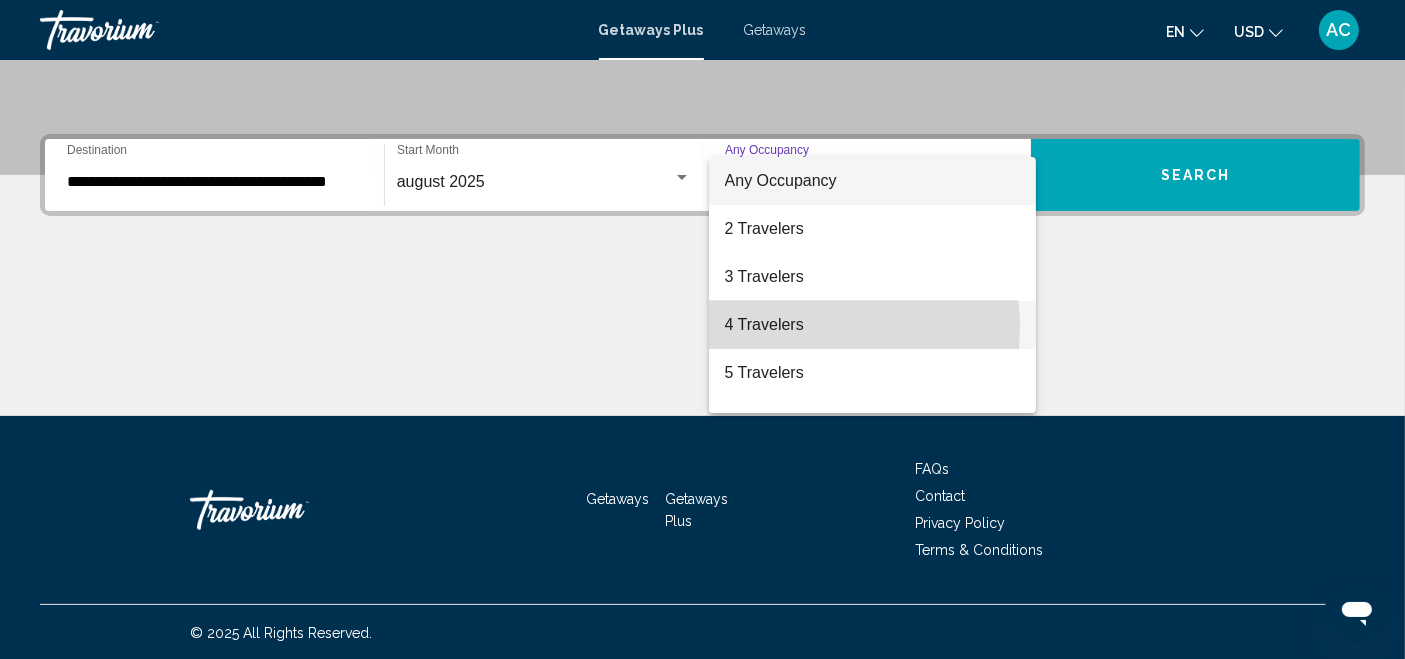 click on "4 Travelers" at bounding box center [872, 325] 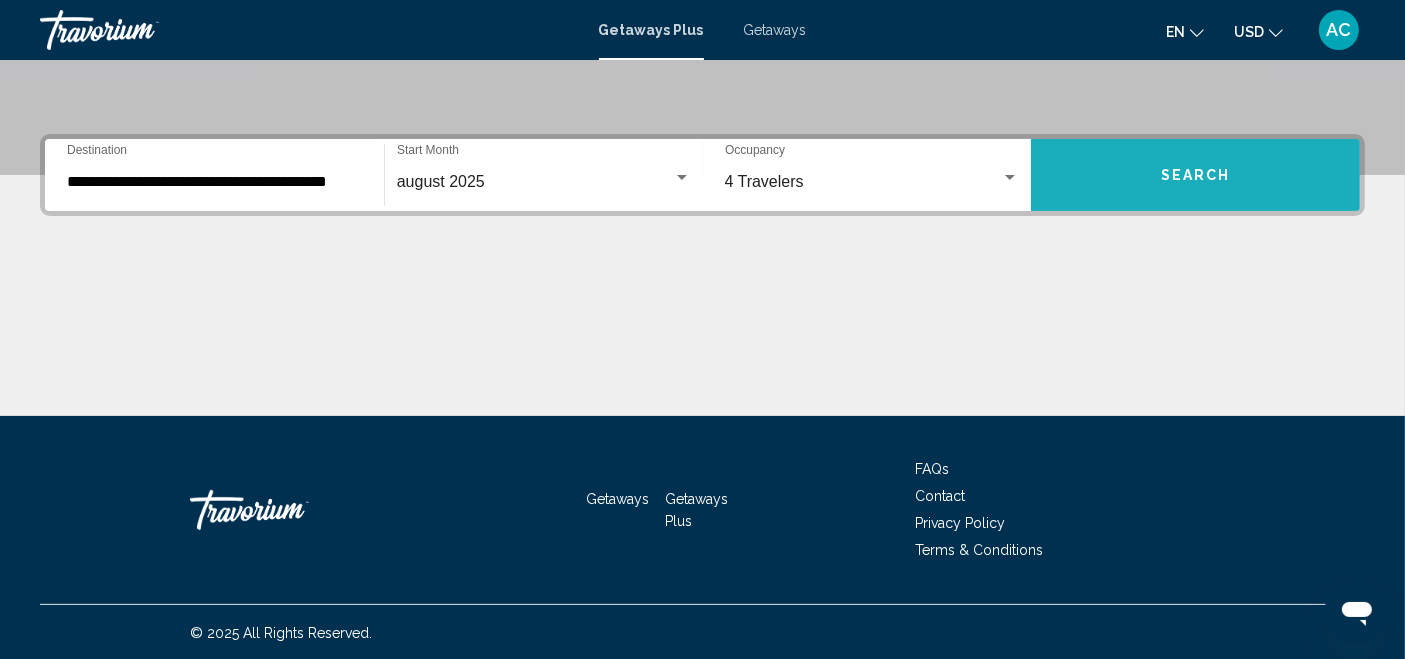click on "Search" at bounding box center (1195, 175) 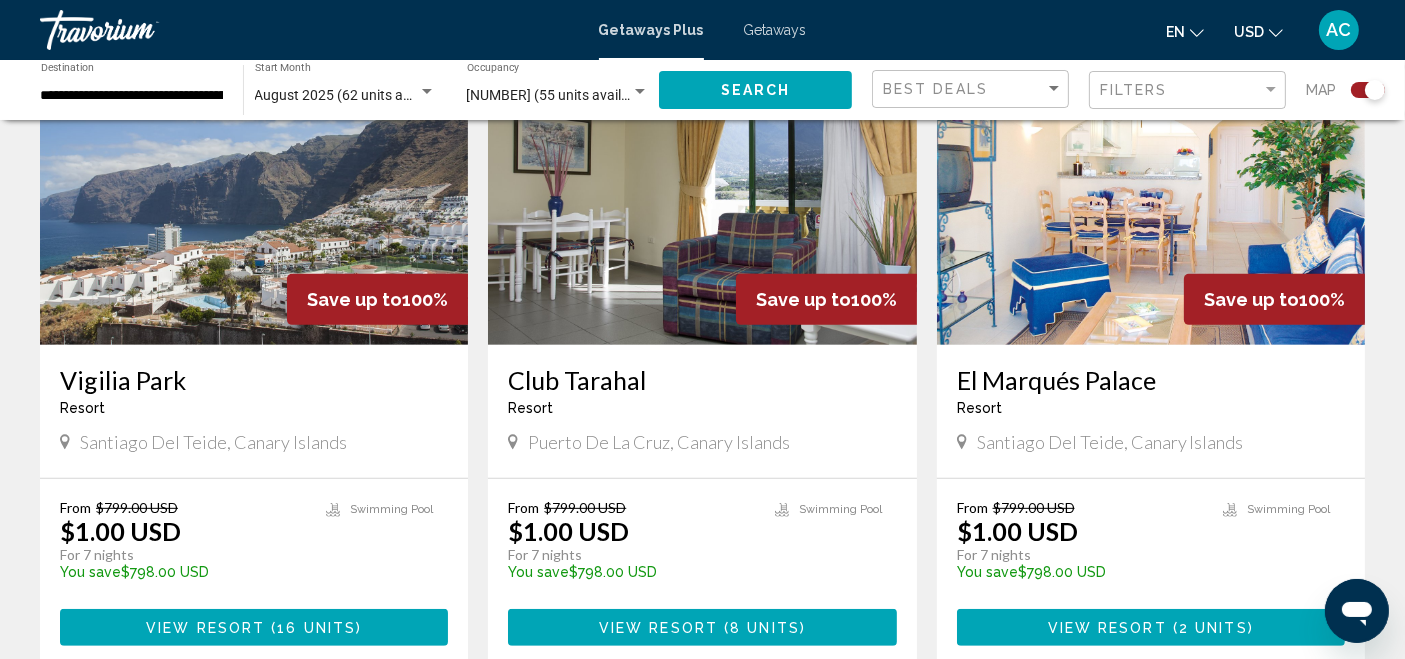 scroll, scrollTop: 781, scrollLeft: 0, axis: vertical 